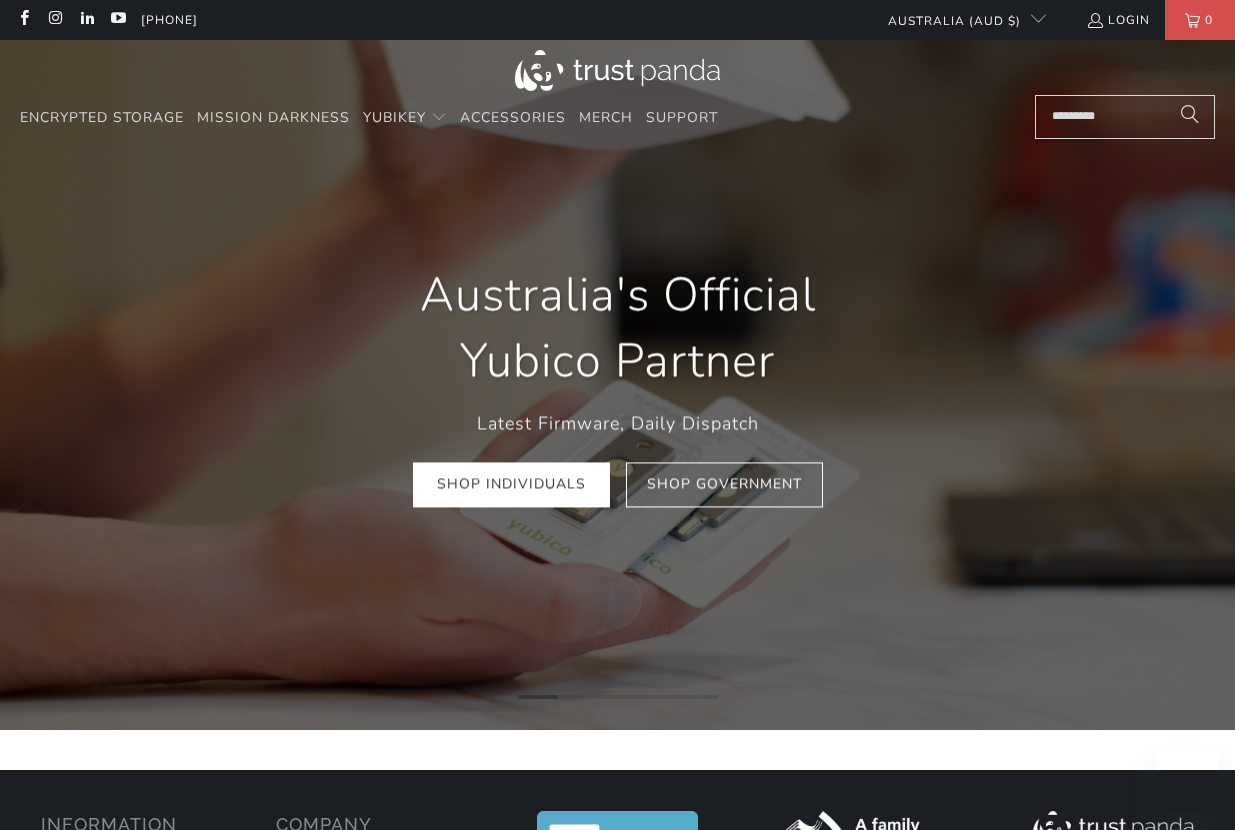 scroll, scrollTop: 0, scrollLeft: 0, axis: both 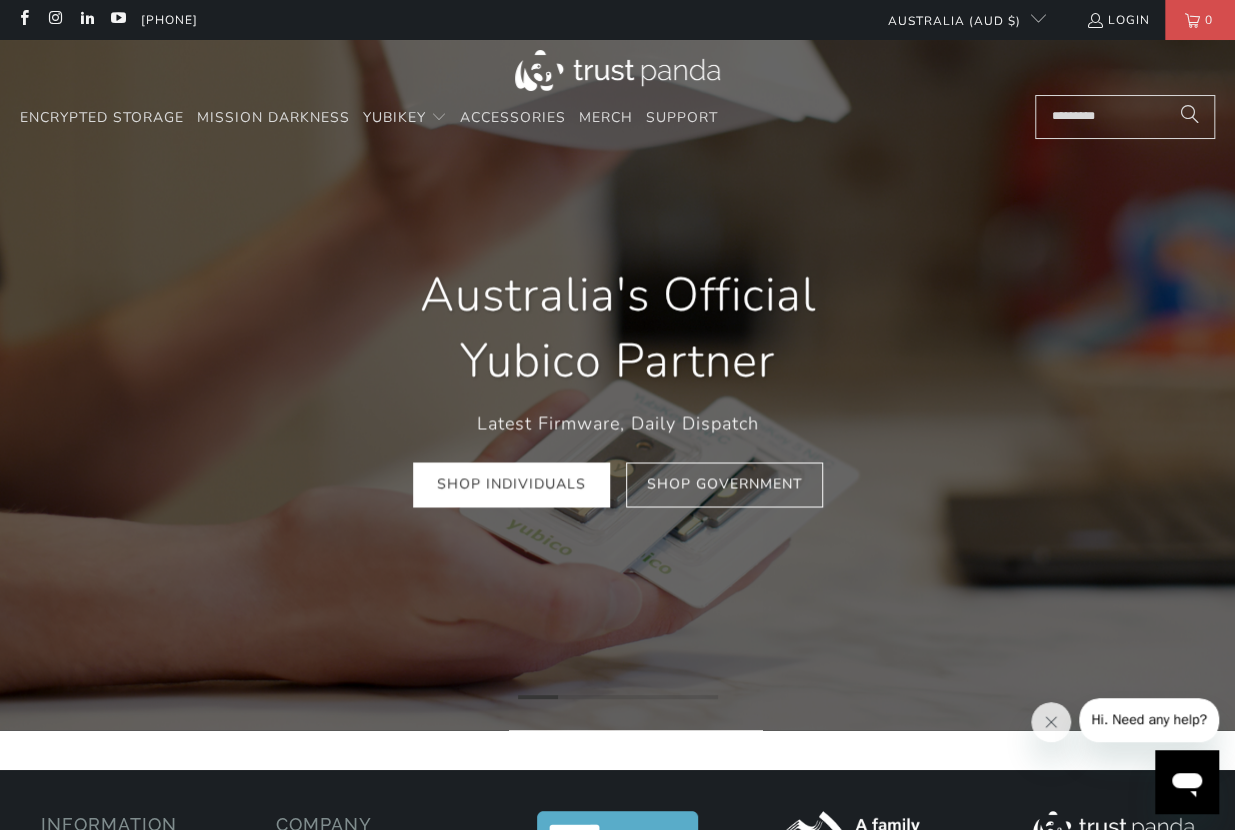 click at bounding box center (1125, 117) 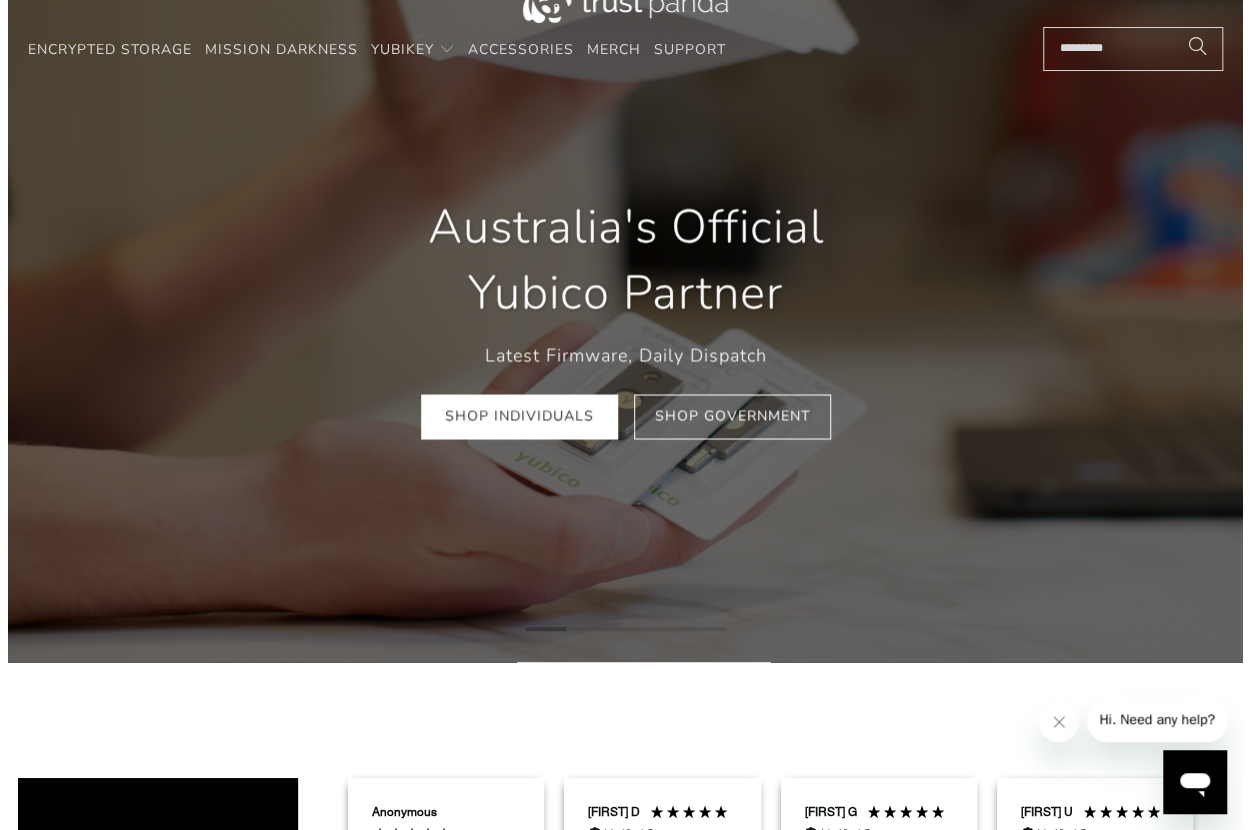 scroll, scrollTop: 0, scrollLeft: 0, axis: both 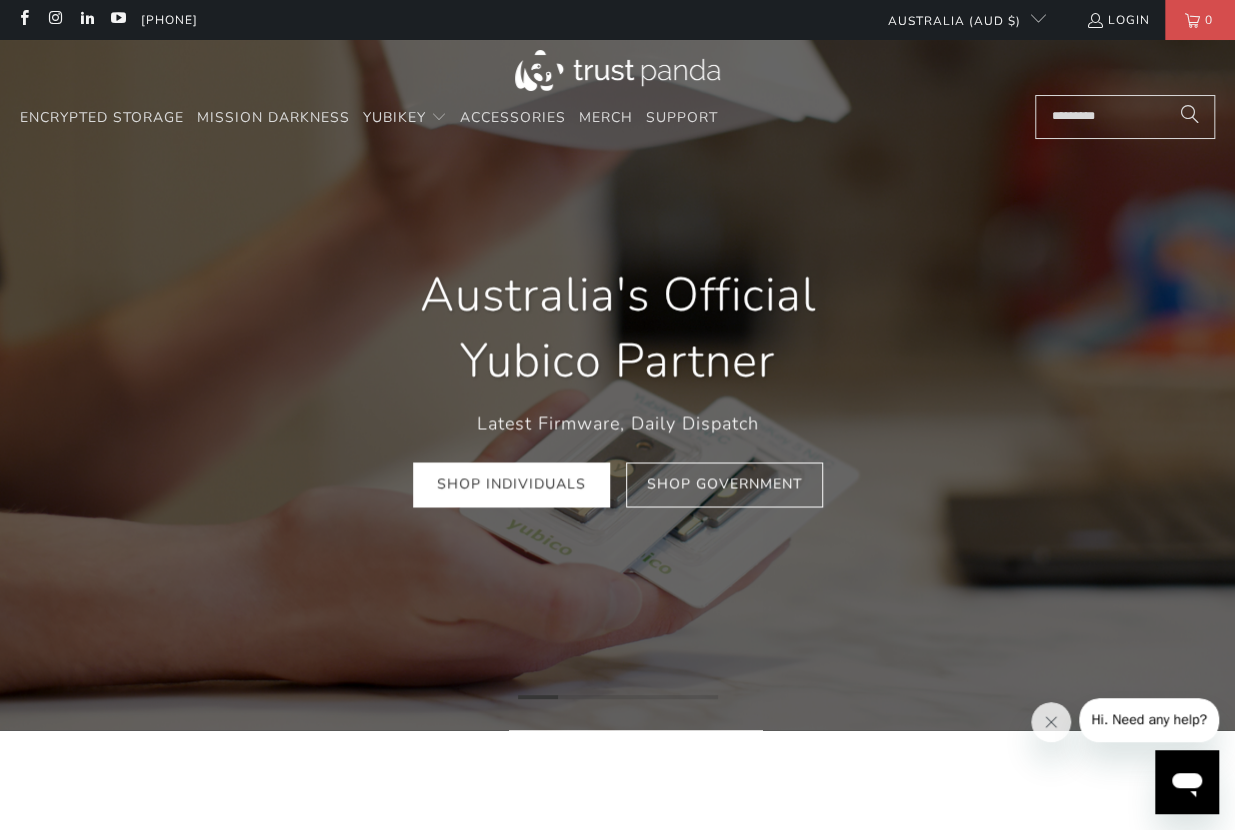click at bounding box center [1125, 117] 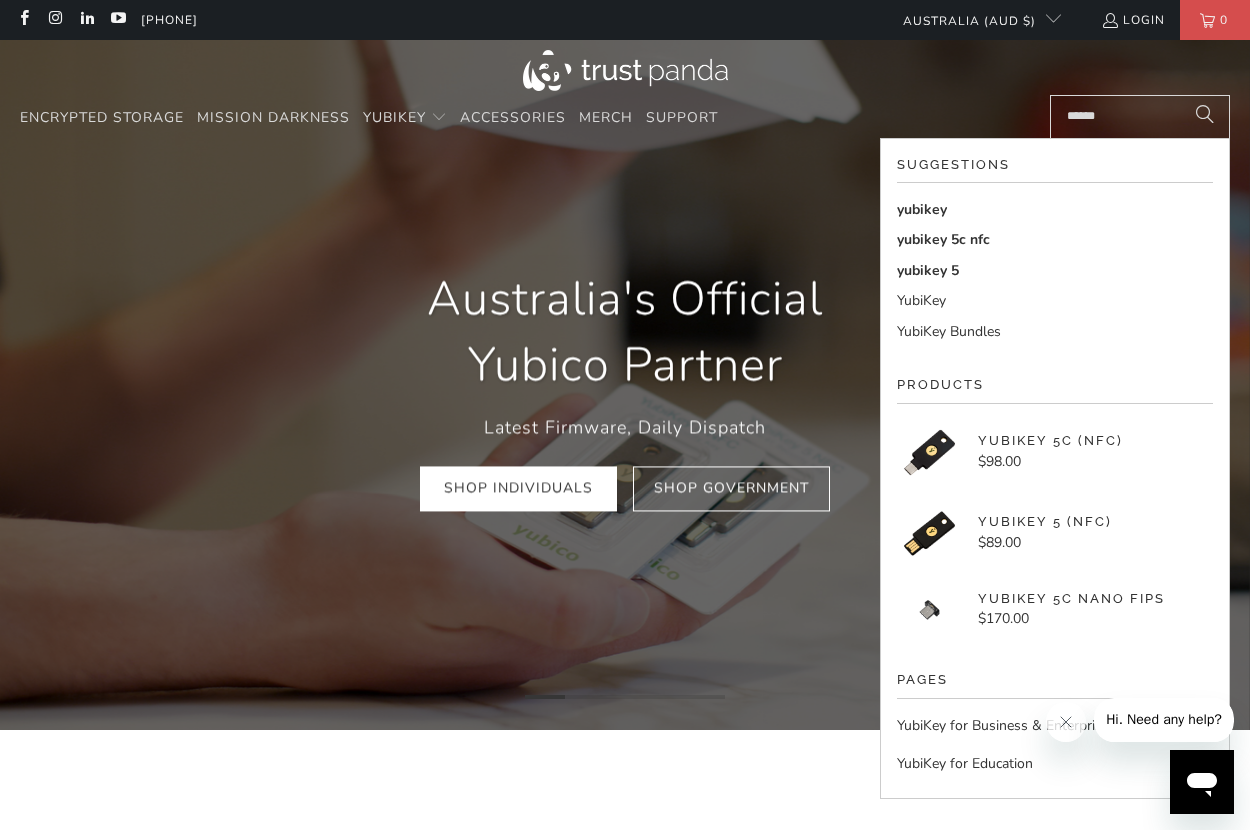 type on "******" 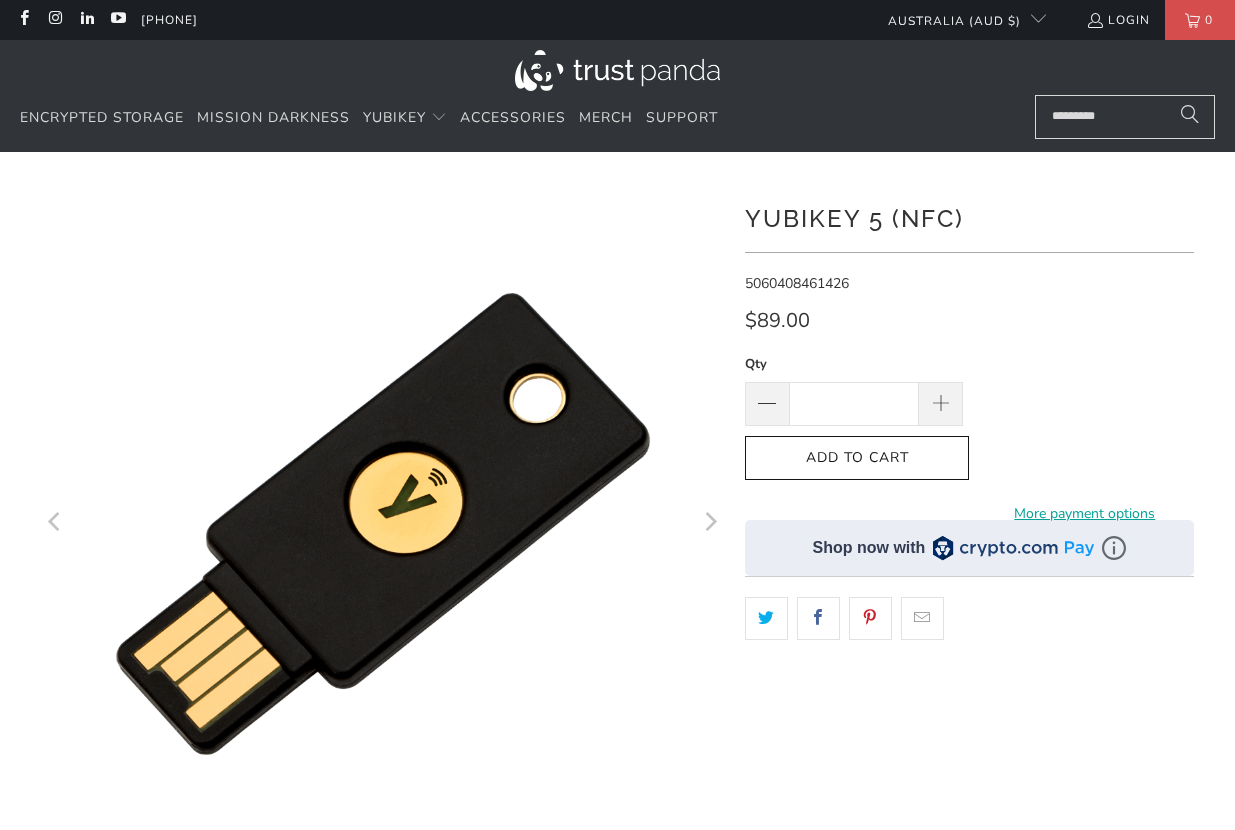 scroll, scrollTop: 0, scrollLeft: 0, axis: both 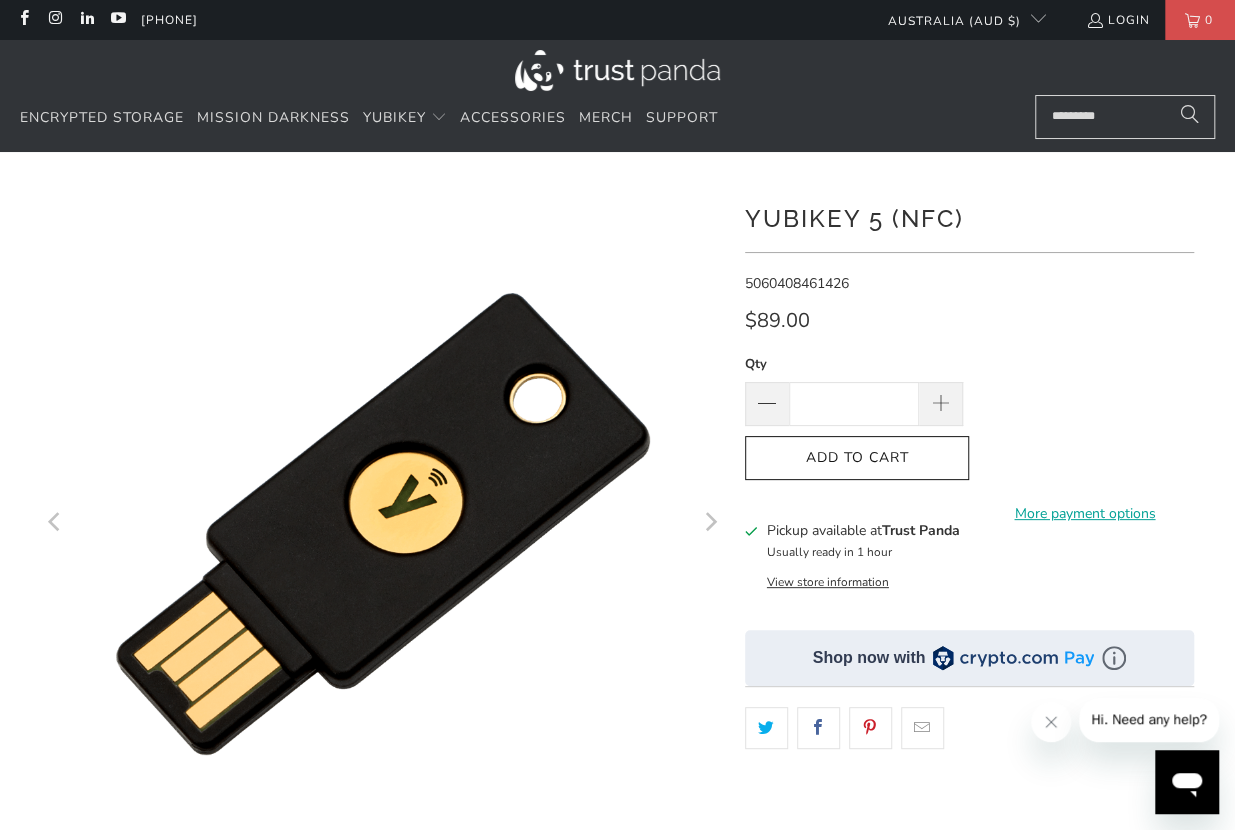 click at bounding box center (617, 70) 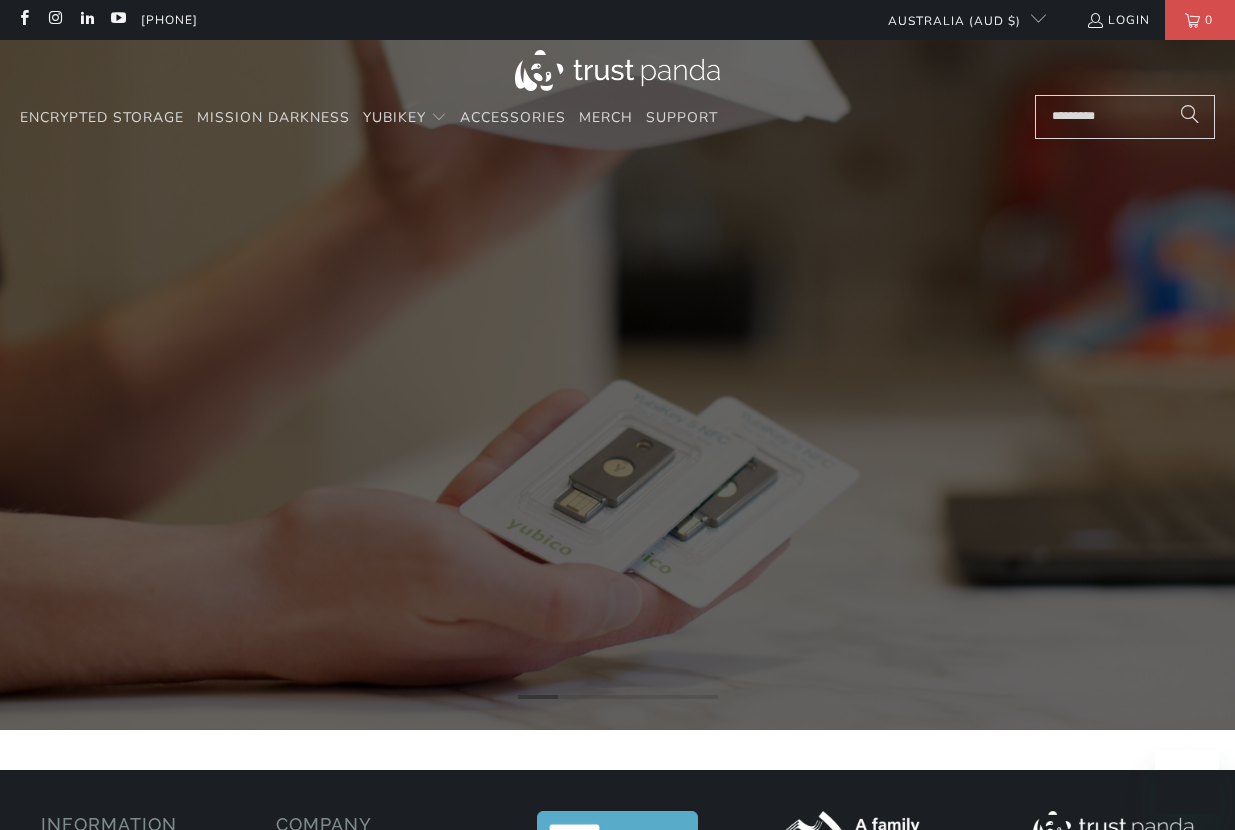 scroll, scrollTop: 0, scrollLeft: 0, axis: both 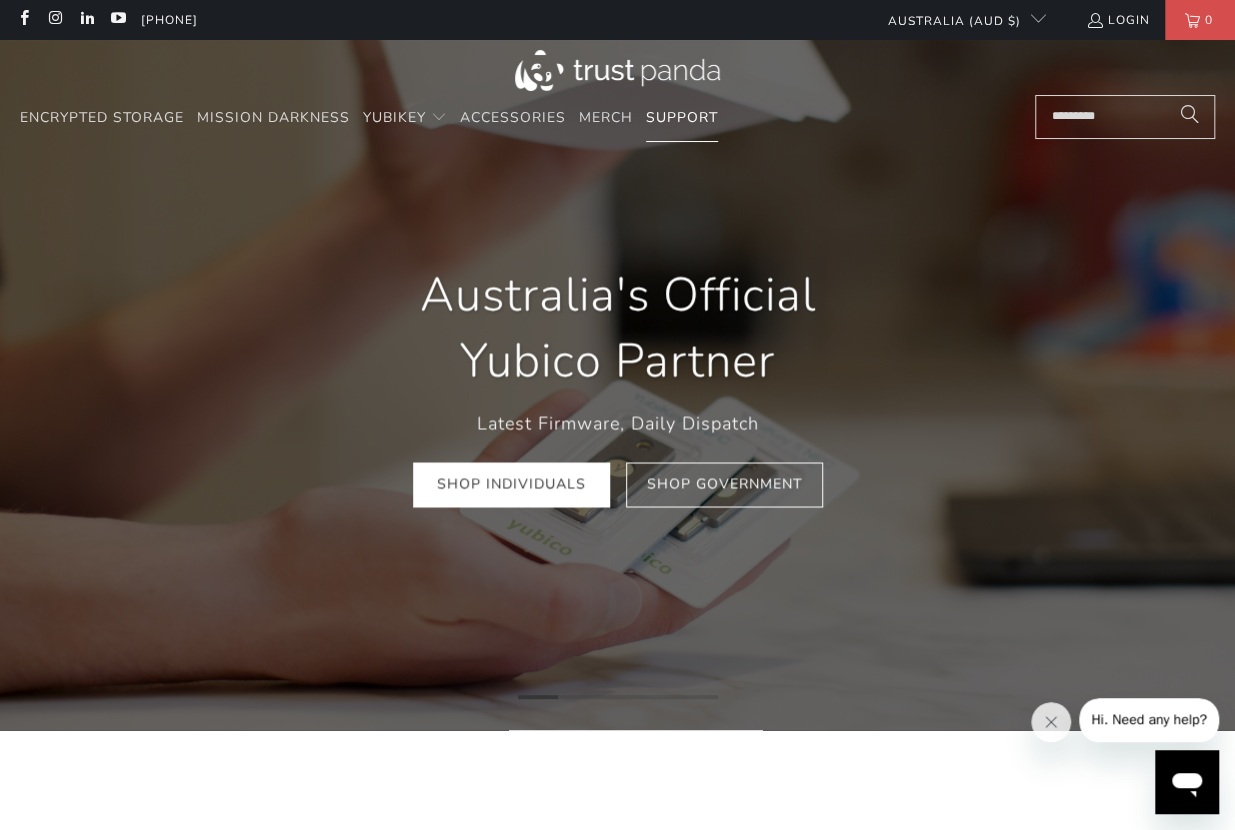 click on "Support" at bounding box center [682, 117] 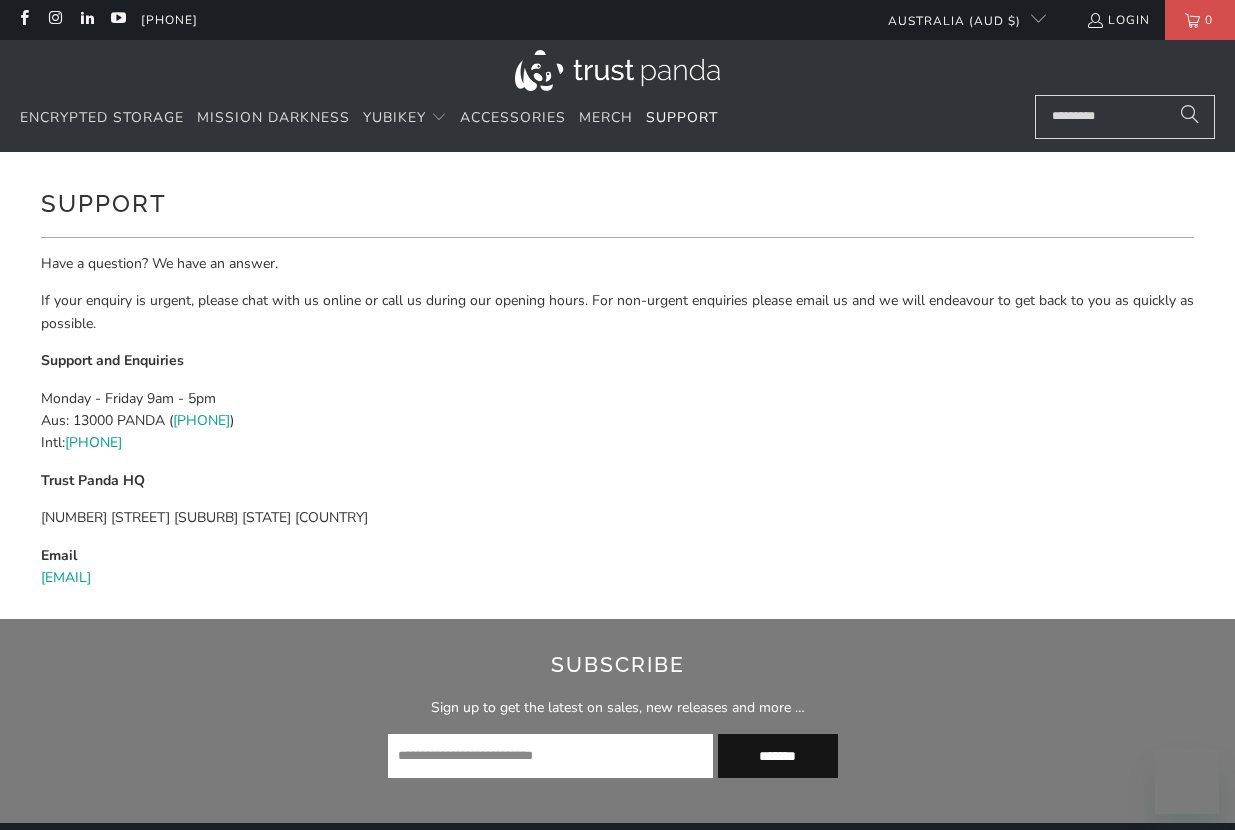 scroll, scrollTop: 0, scrollLeft: 0, axis: both 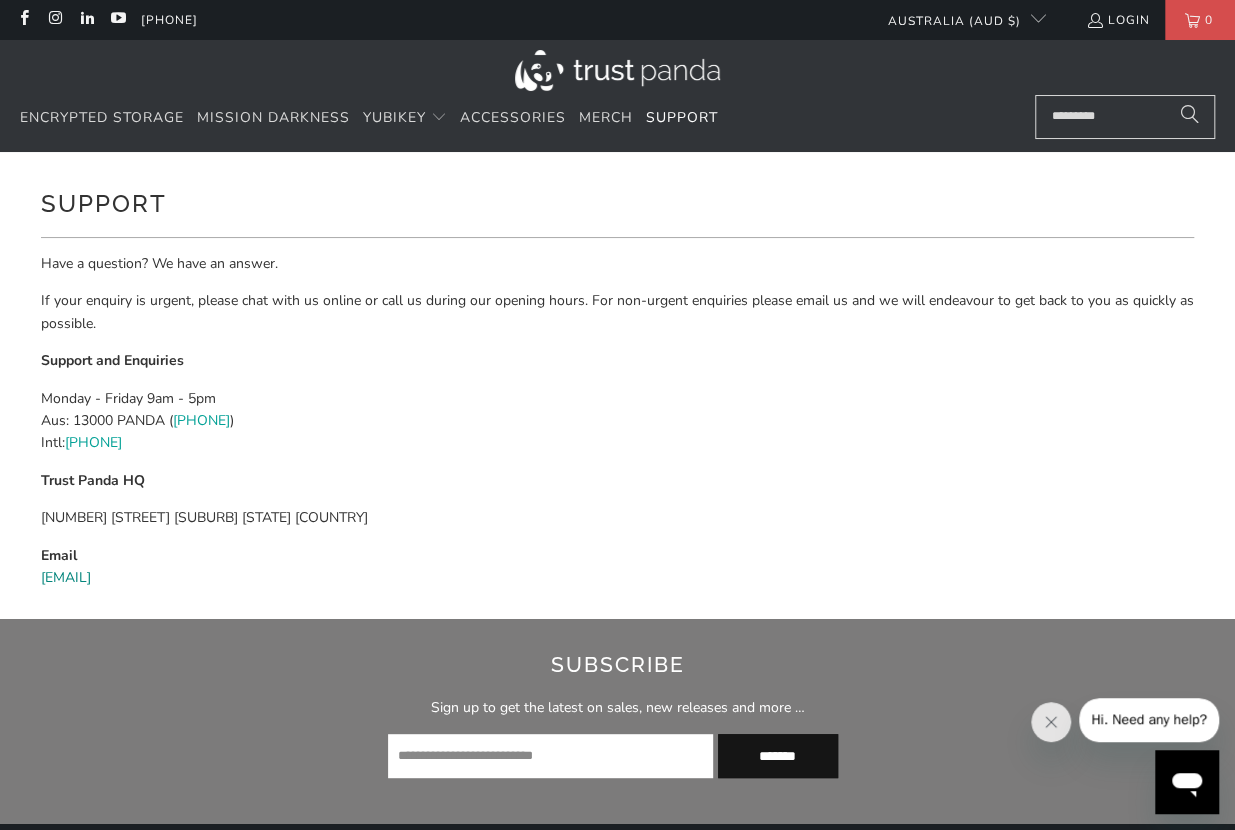 drag, startPoint x: 230, startPoint y: 580, endPoint x: 44, endPoint y: 580, distance: 186 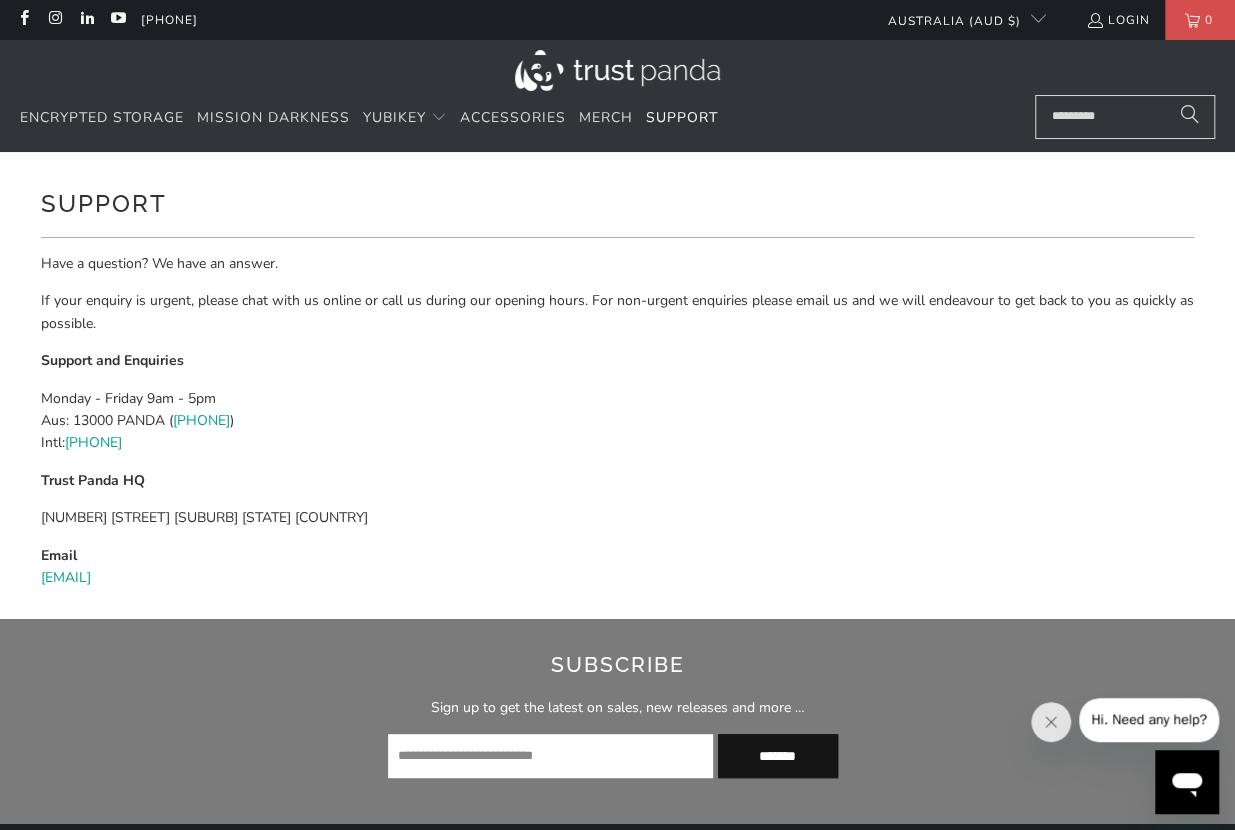 click on "Email [EMAIL]" at bounding box center (617, 567) 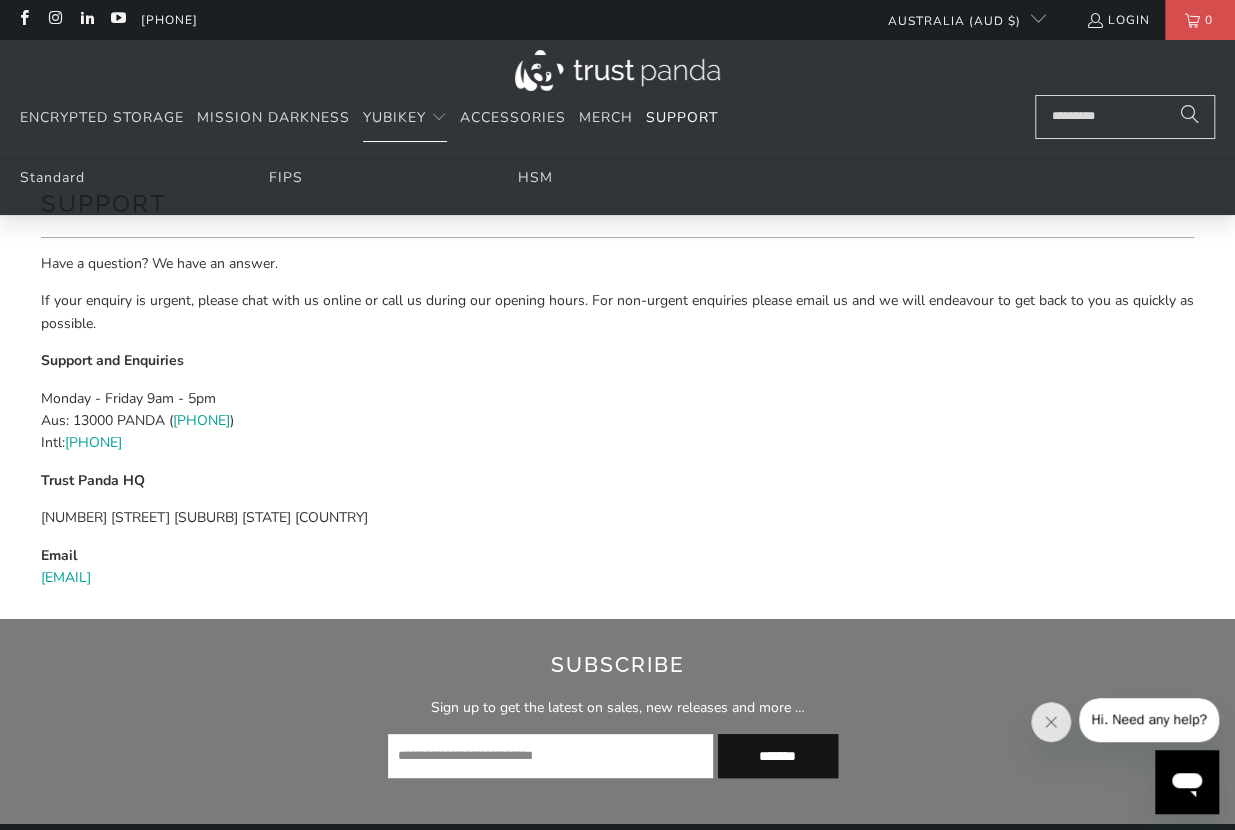 click at bounding box center [617, 70] 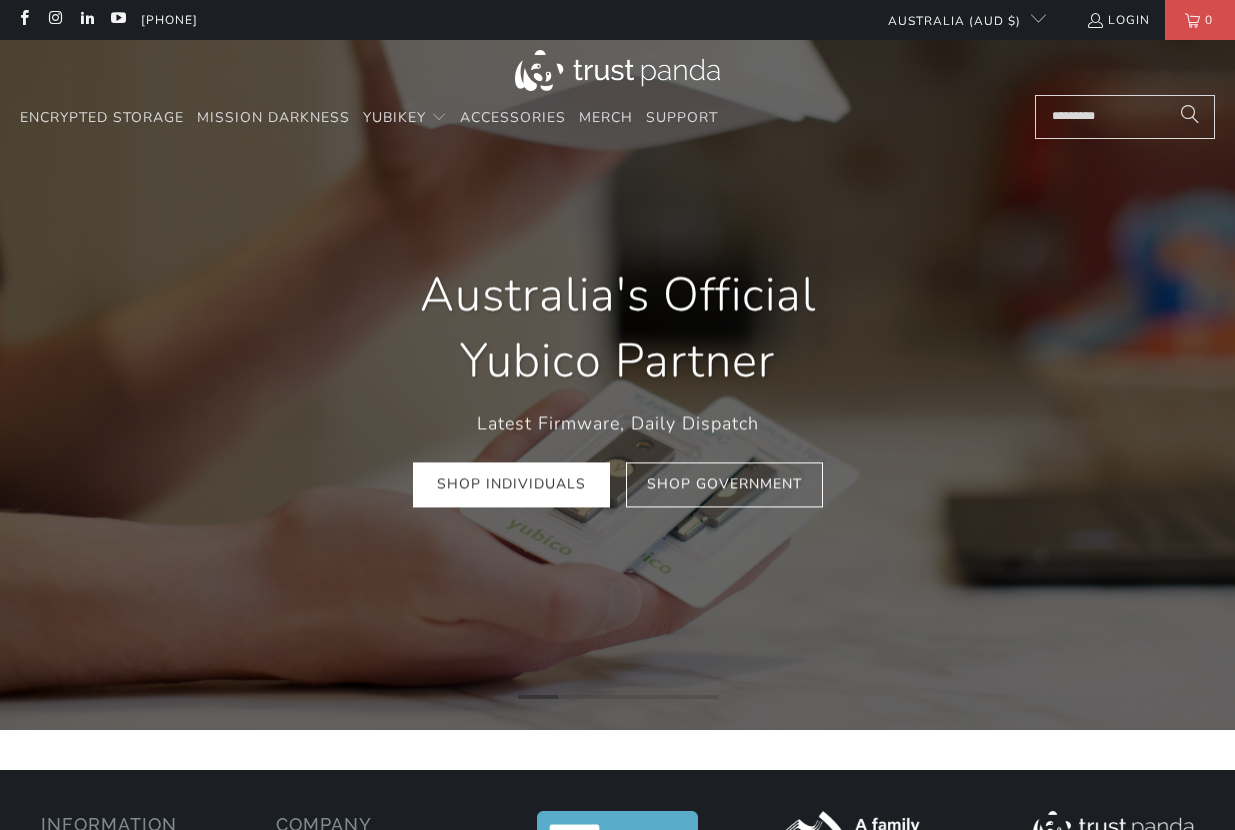 scroll, scrollTop: 0, scrollLeft: 0, axis: both 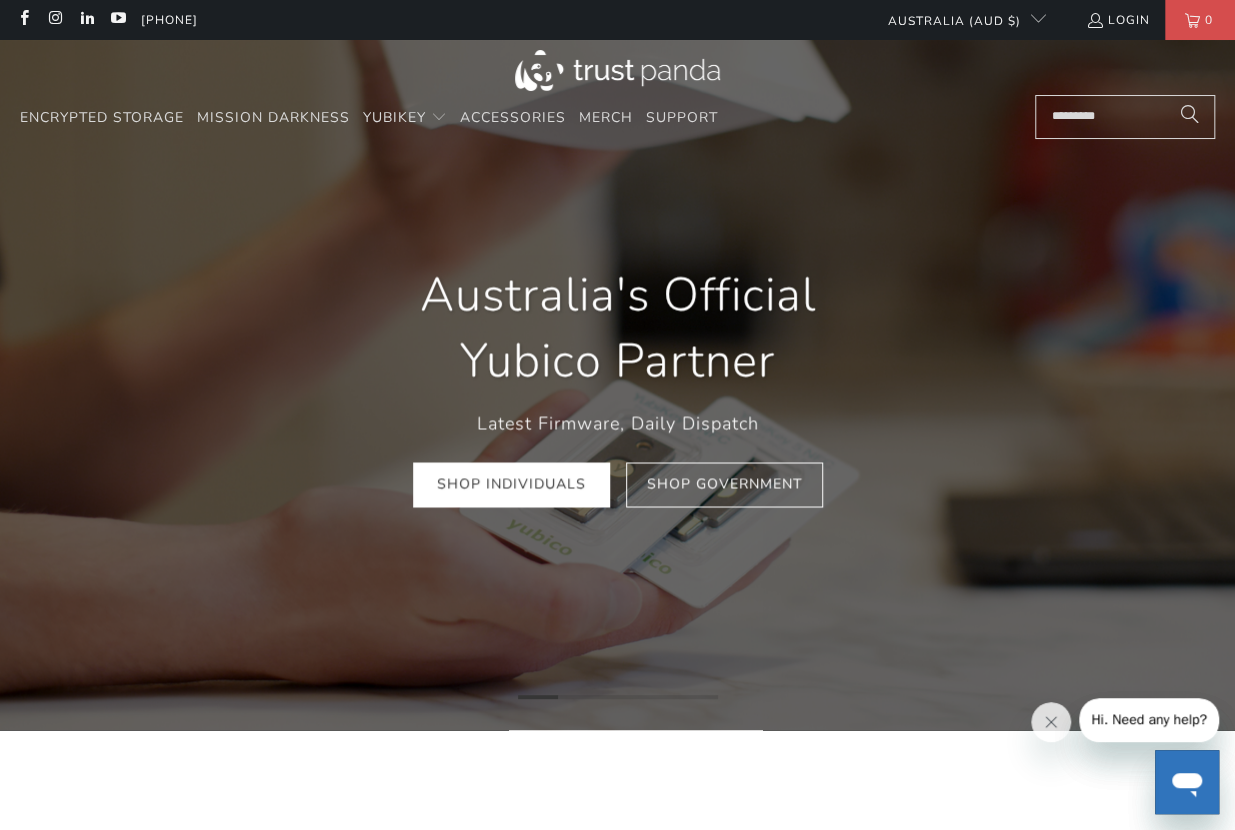 click at bounding box center [1125, 117] 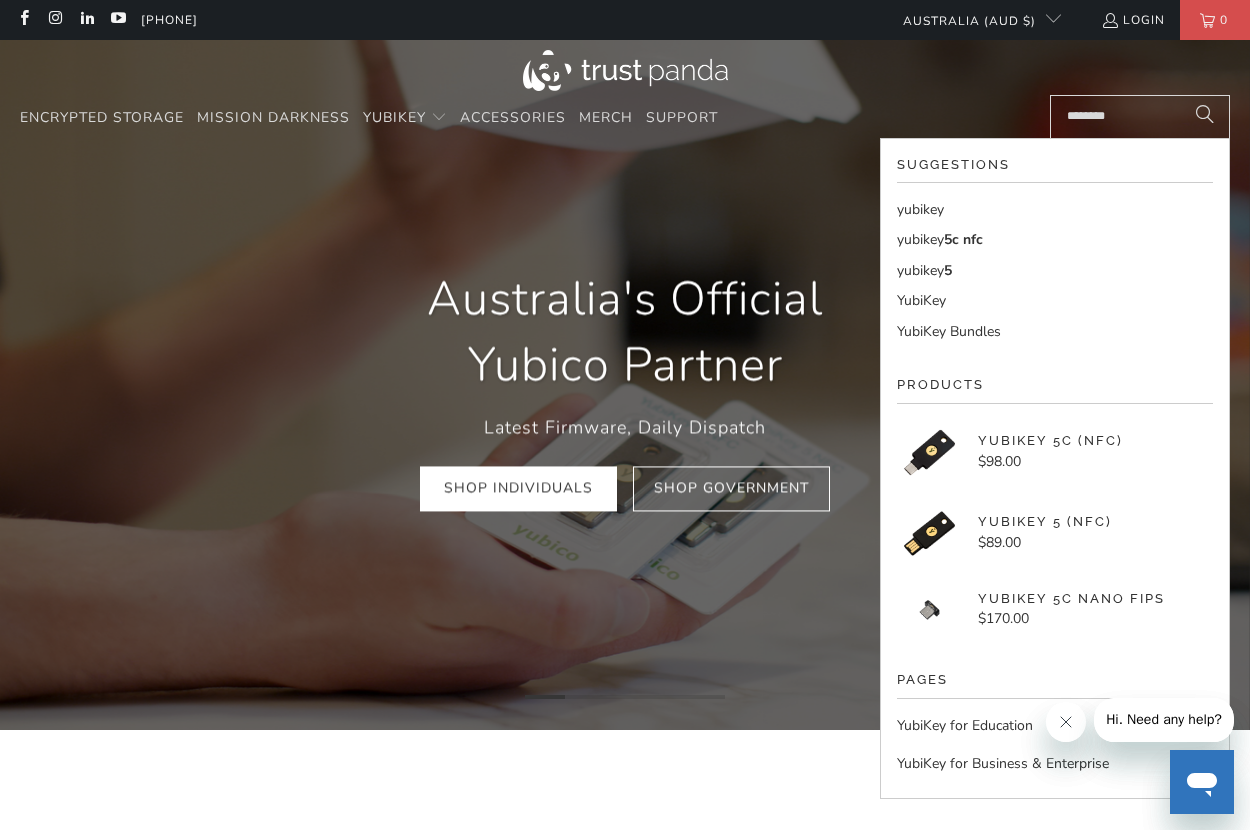 type on "*******" 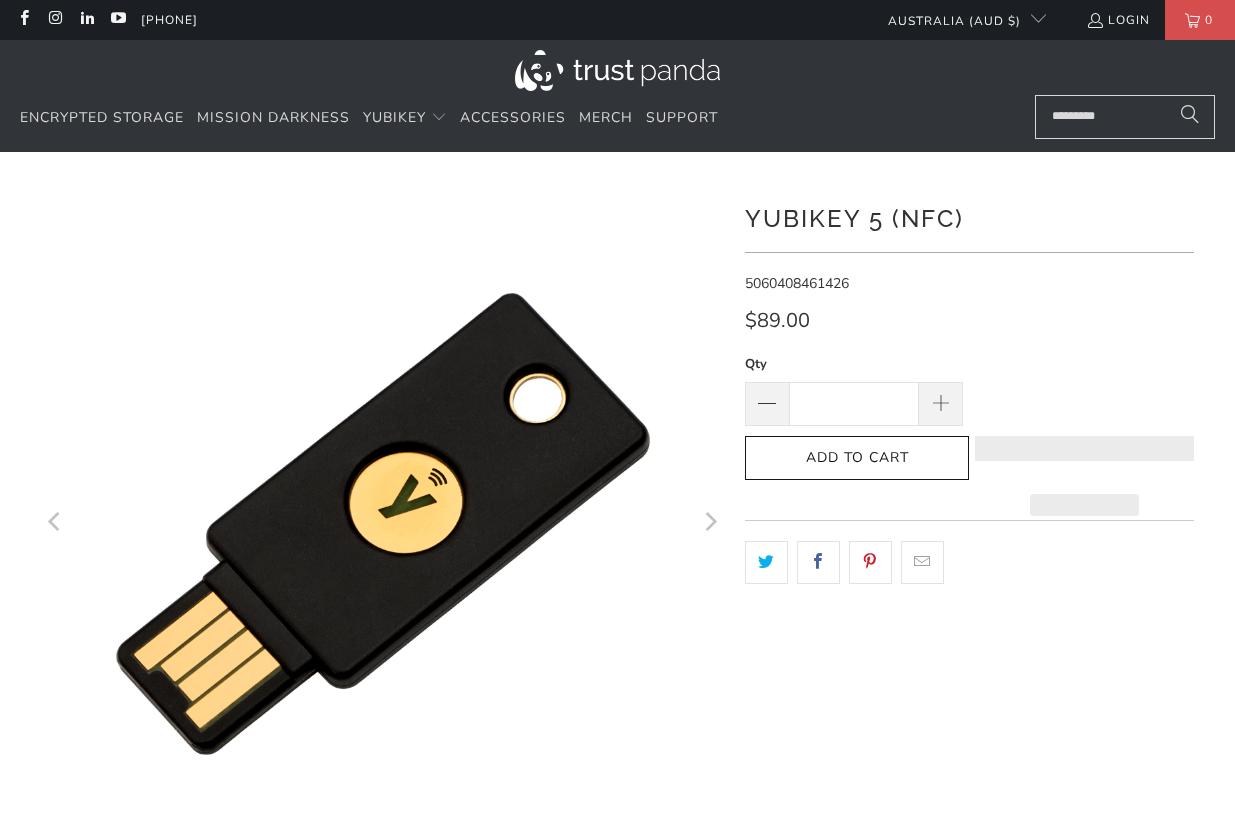 scroll, scrollTop: 0, scrollLeft: 0, axis: both 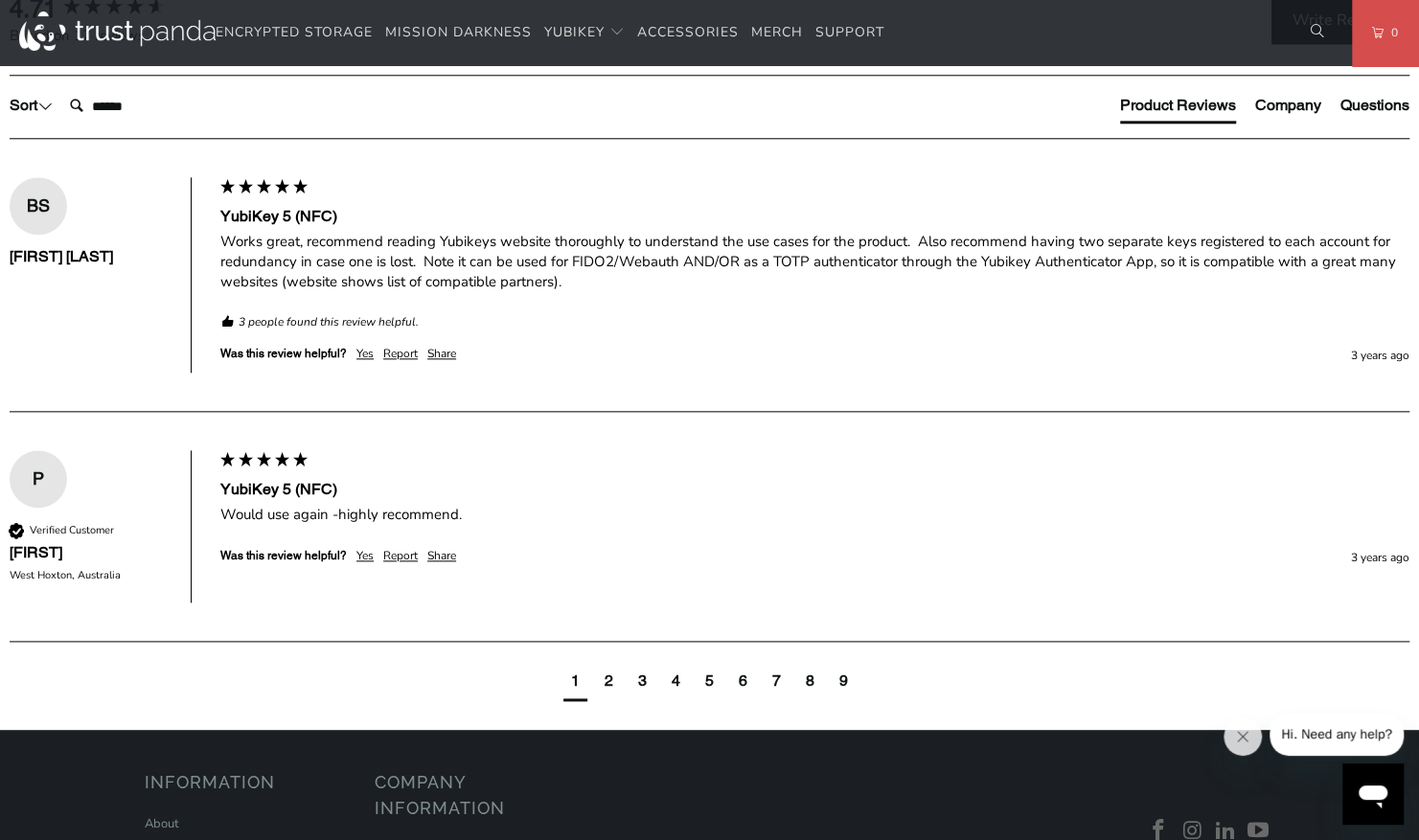 click on "SIMPLE  - Most effective way to protect against account takeovers EASY  - Intuitive user experience and fast setup, deployment, and use SCALABLE  - Integrates with systems tailored for all business types and sizes EFFICIENT  - Reduce helpdesk tickets for password reset or account lockout MULTI-PROTOCOL  - Bridge between authentication methods and systems WORKS  - YubiKey 5 Series Works with the most web services" at bounding box center (0, 0) 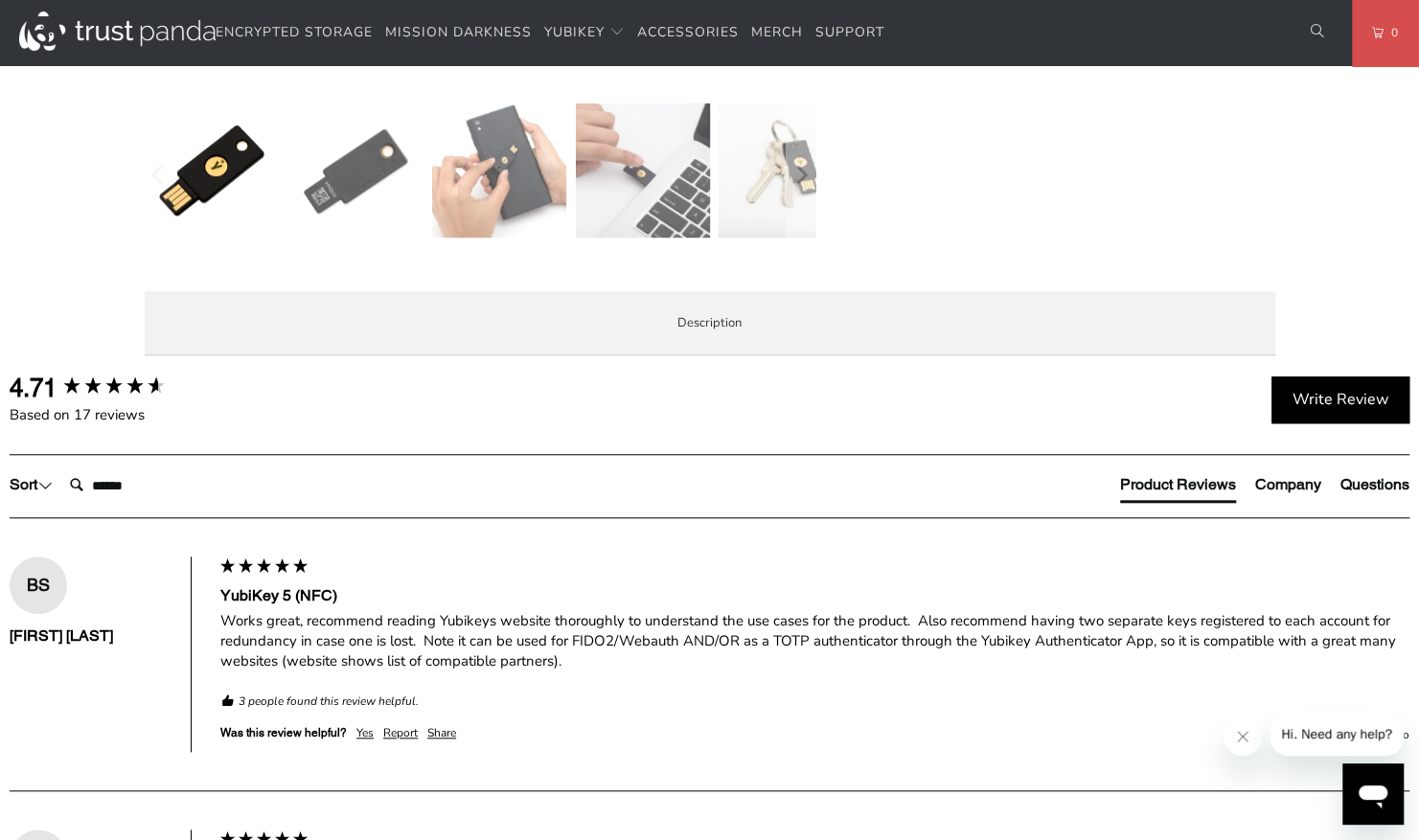 scroll, scrollTop: 862, scrollLeft: 0, axis: vertical 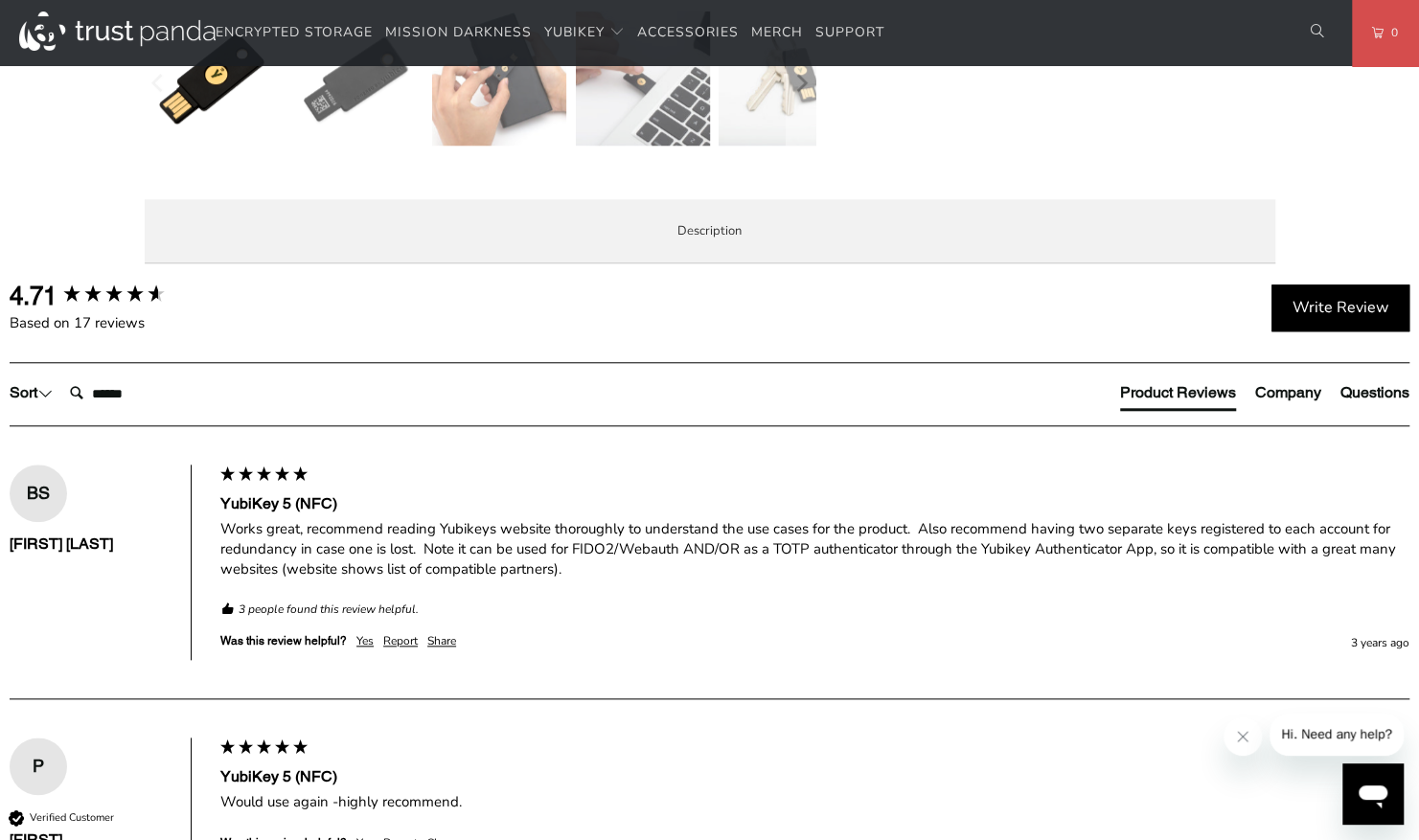 drag, startPoint x: 511, startPoint y: 316, endPoint x: 433, endPoint y: 360, distance: 89.55445 